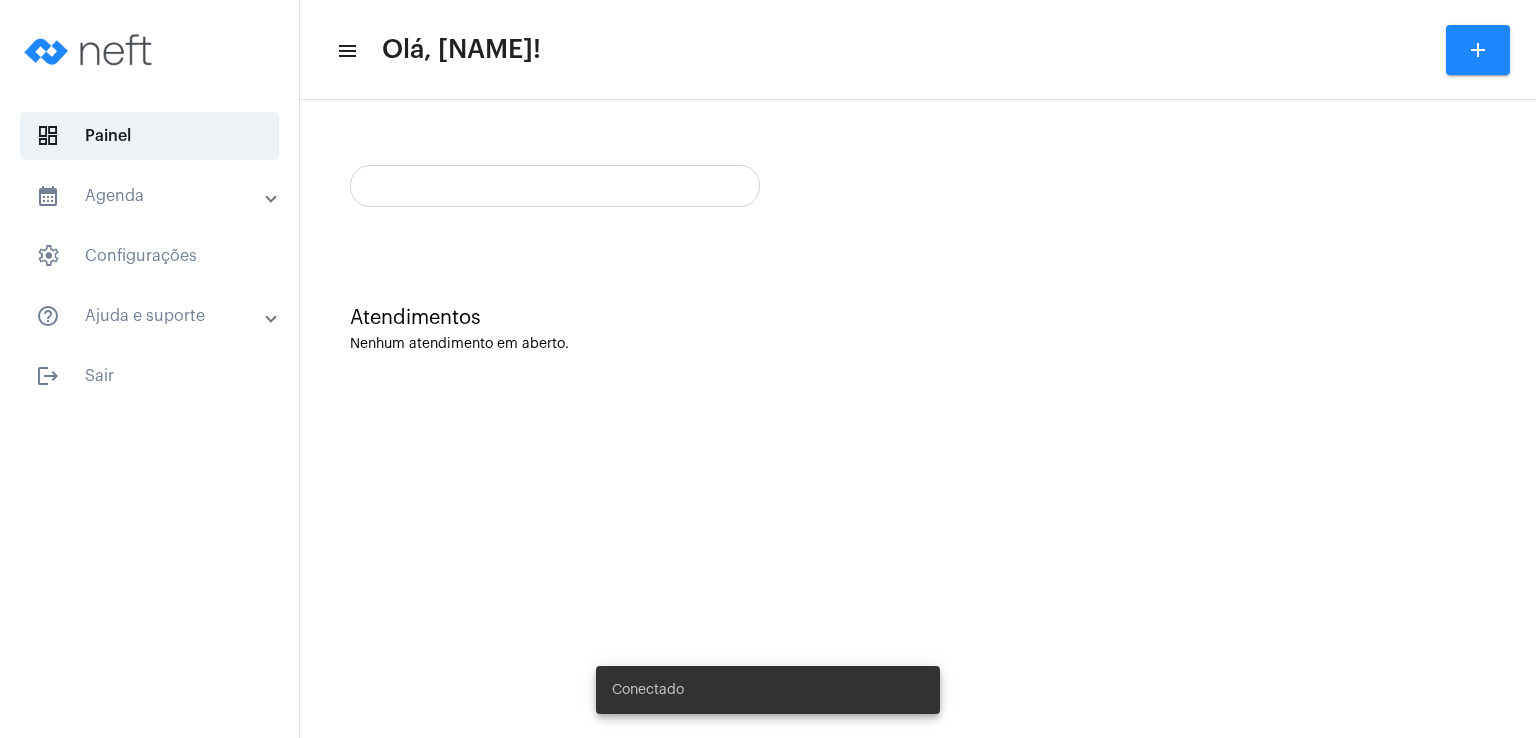 scroll, scrollTop: 0, scrollLeft: 0, axis: both 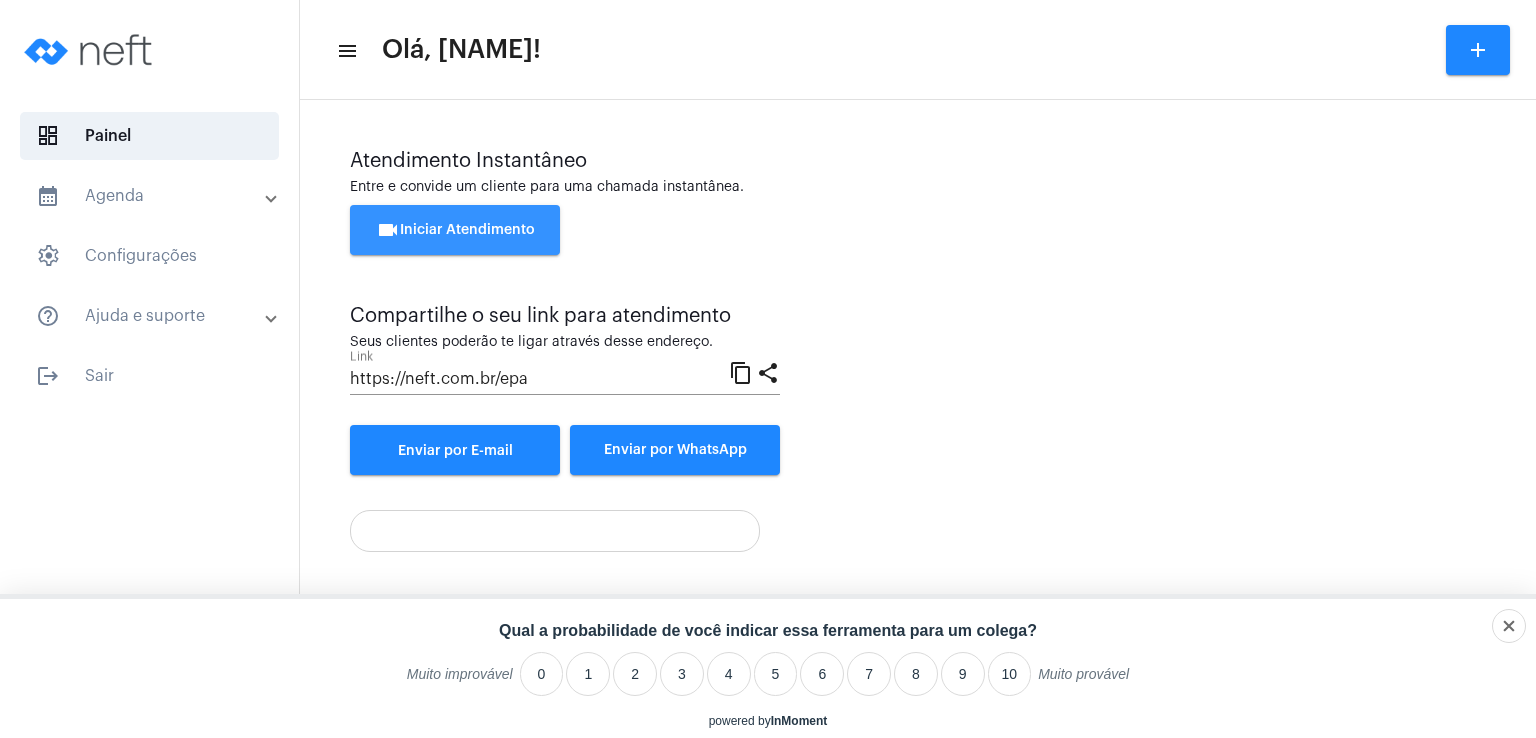 click on "videocam  Iniciar Atendimento" 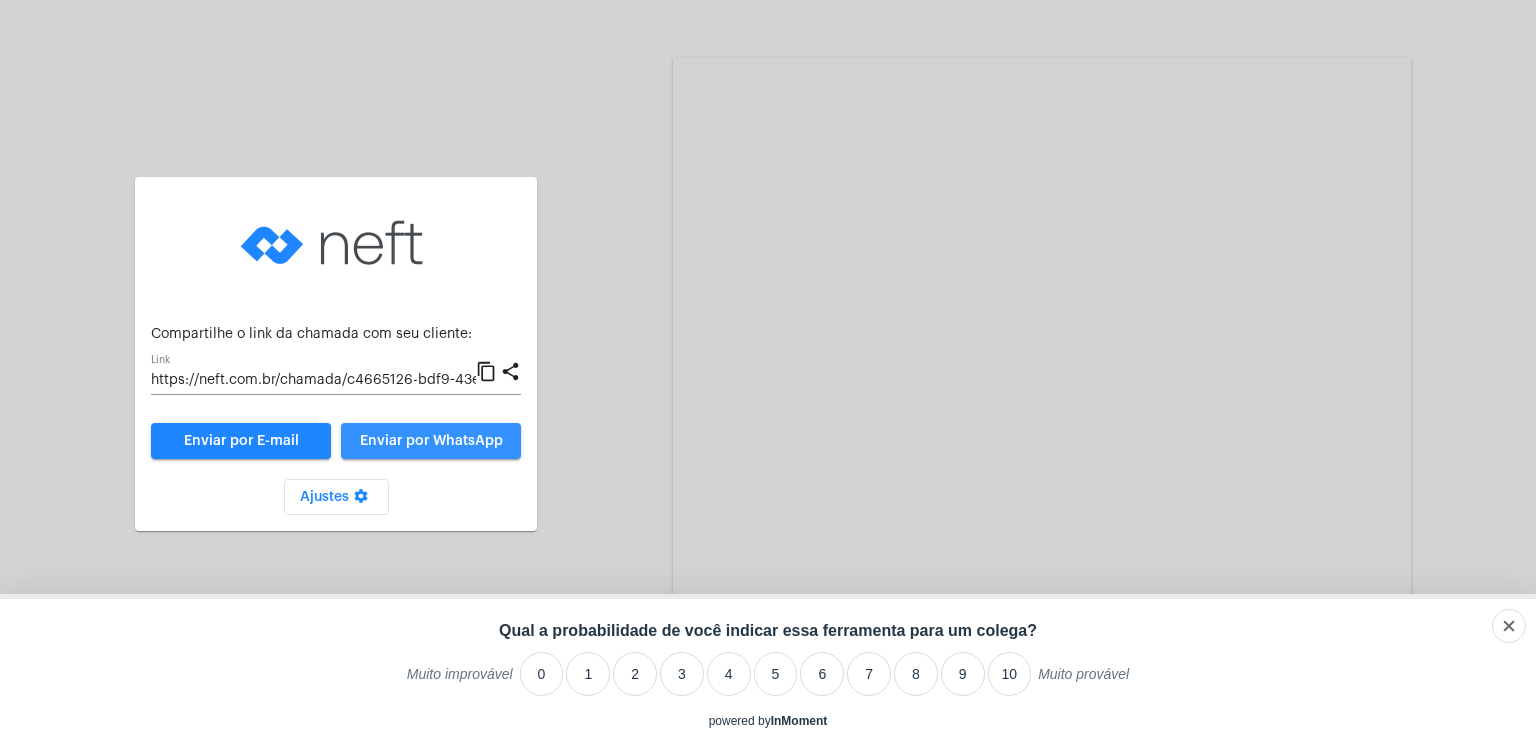 click on "Enviar por WhatsApp" 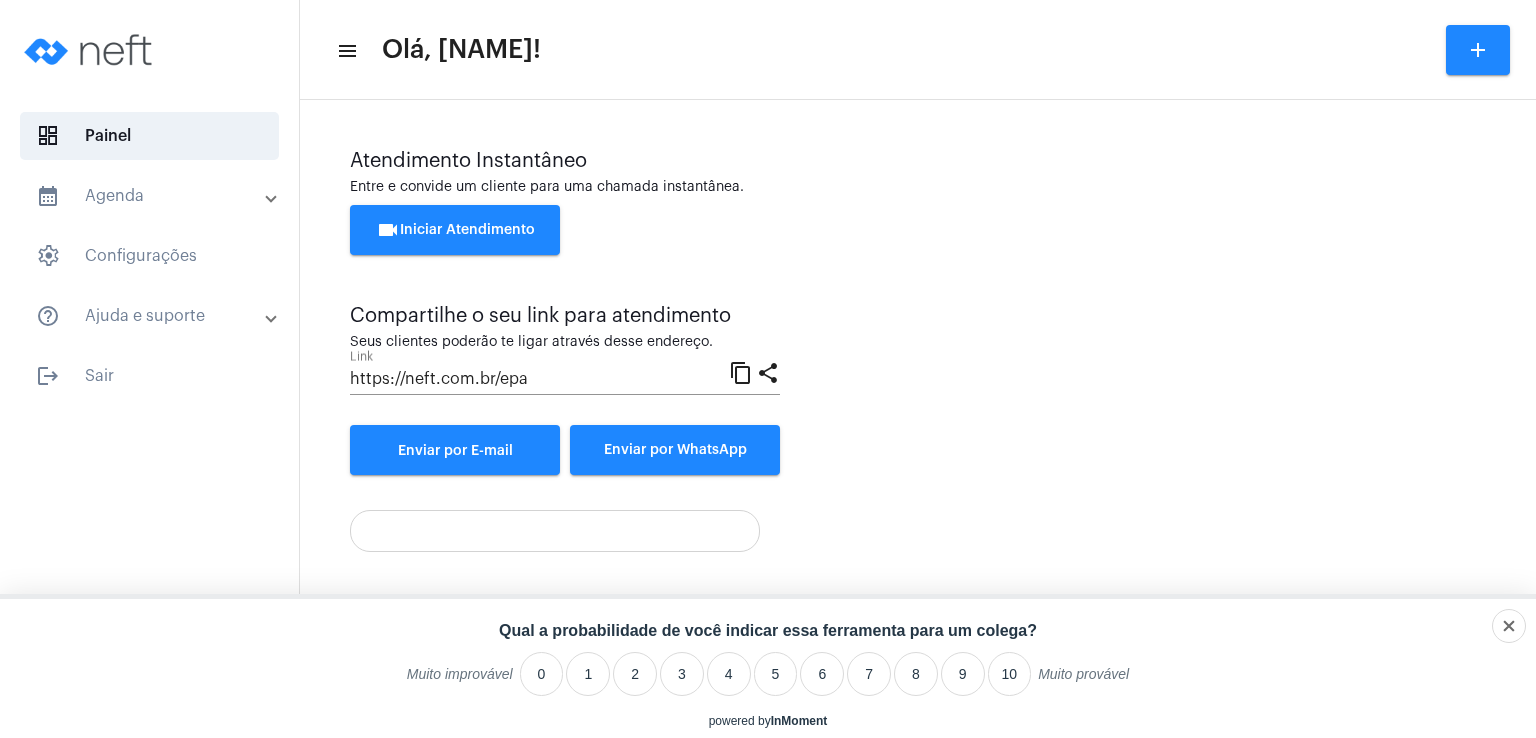 click on "Atendimento Instantâneo  Entre e convide um cliente para uma chamada instantânea.  videocam  Iniciar Atendimento  Compartilhe o seu link para atendimento  Seus clientes poderão te ligar através desse endereço.  https://neft.com.br/epa Link content_copy share Enviar por E-mail  Enviar por WhatsApp" 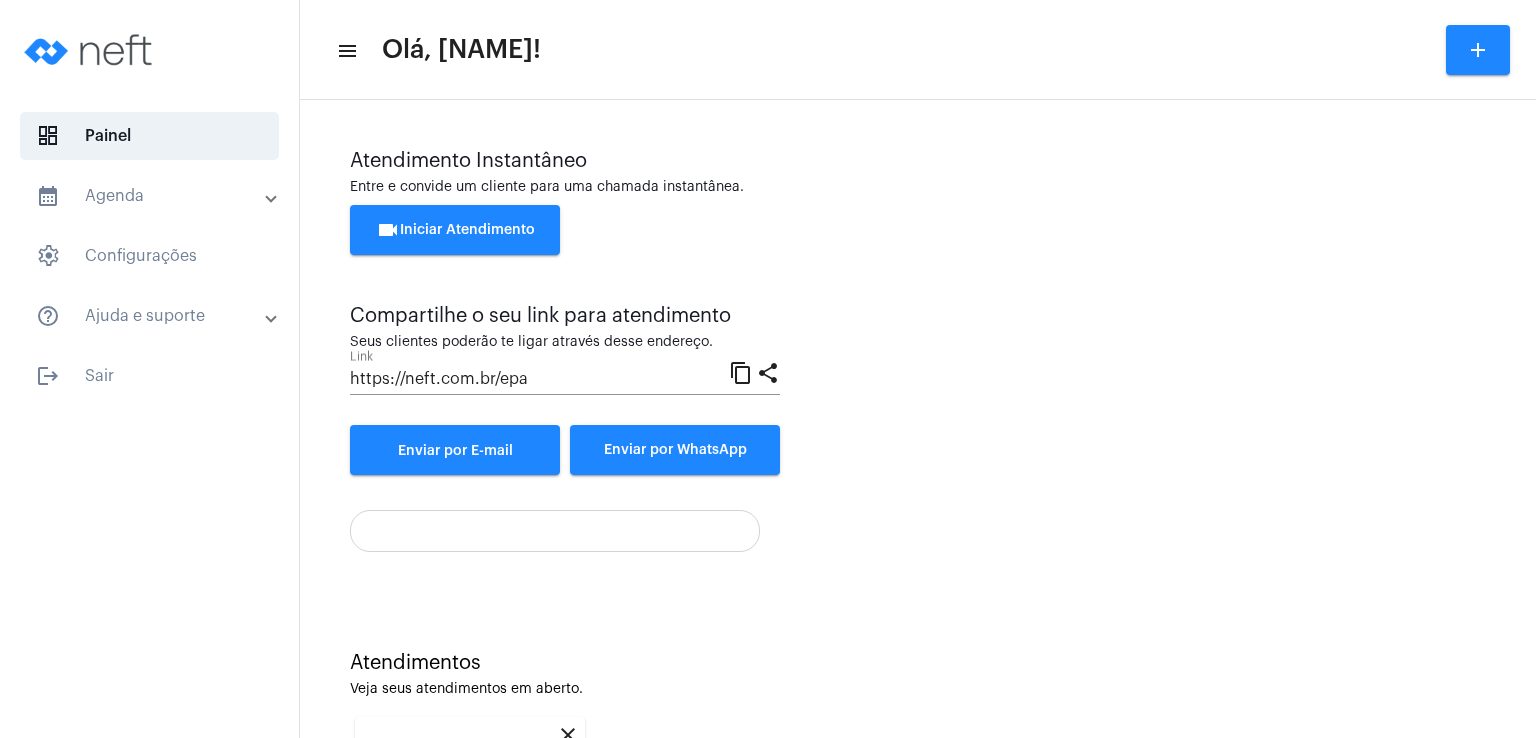 scroll, scrollTop: 0, scrollLeft: 0, axis: both 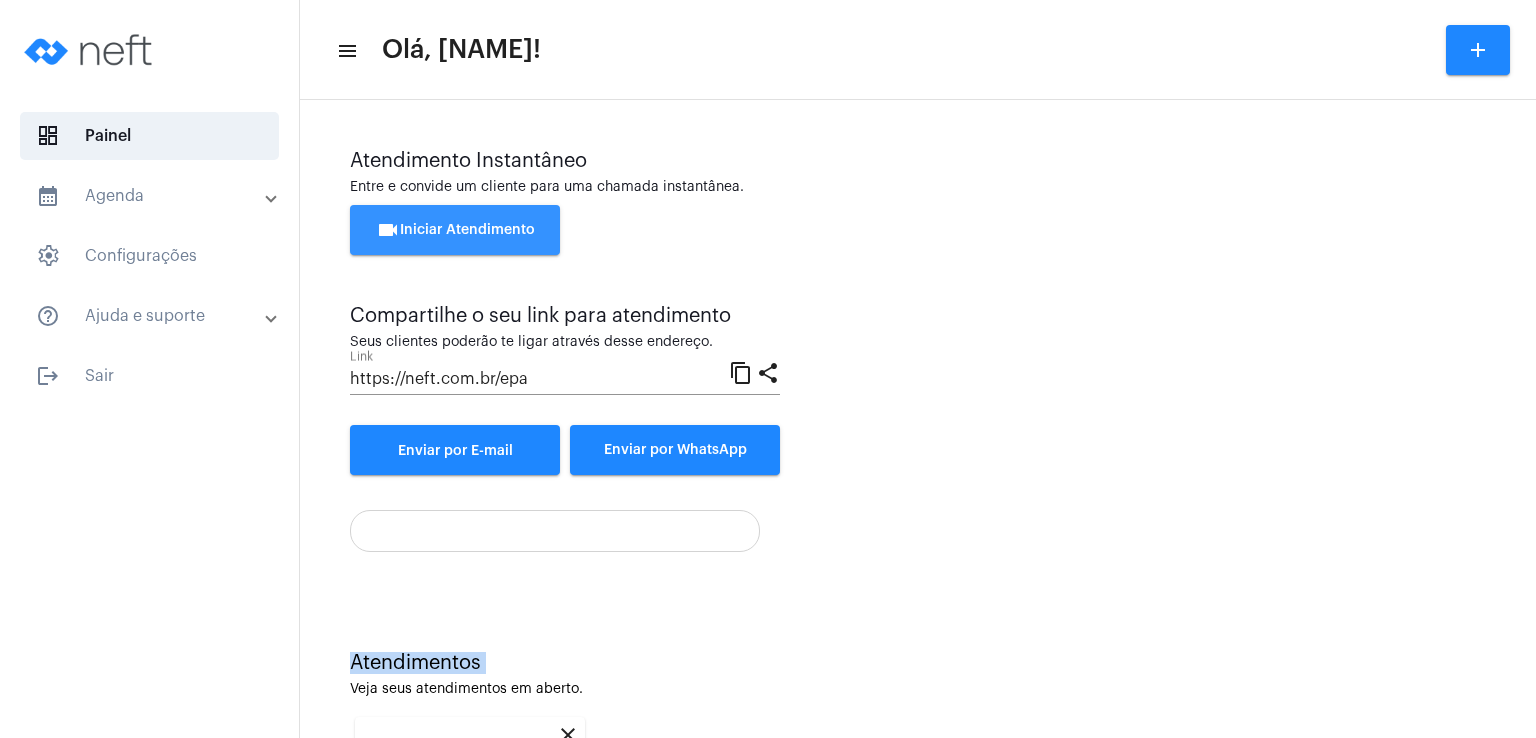click on "videocam  Iniciar Atendimento" 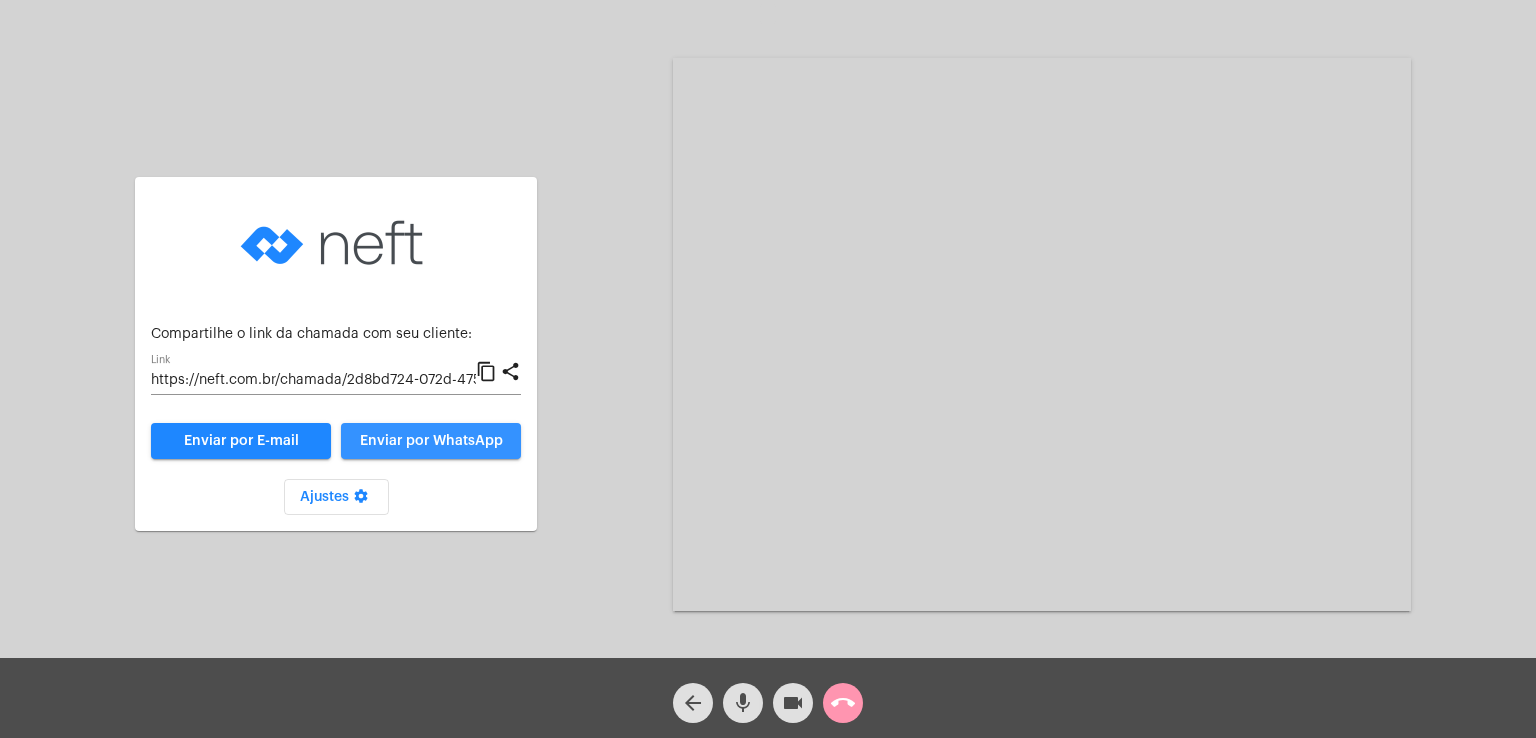click on "Enviar por WhatsApp" 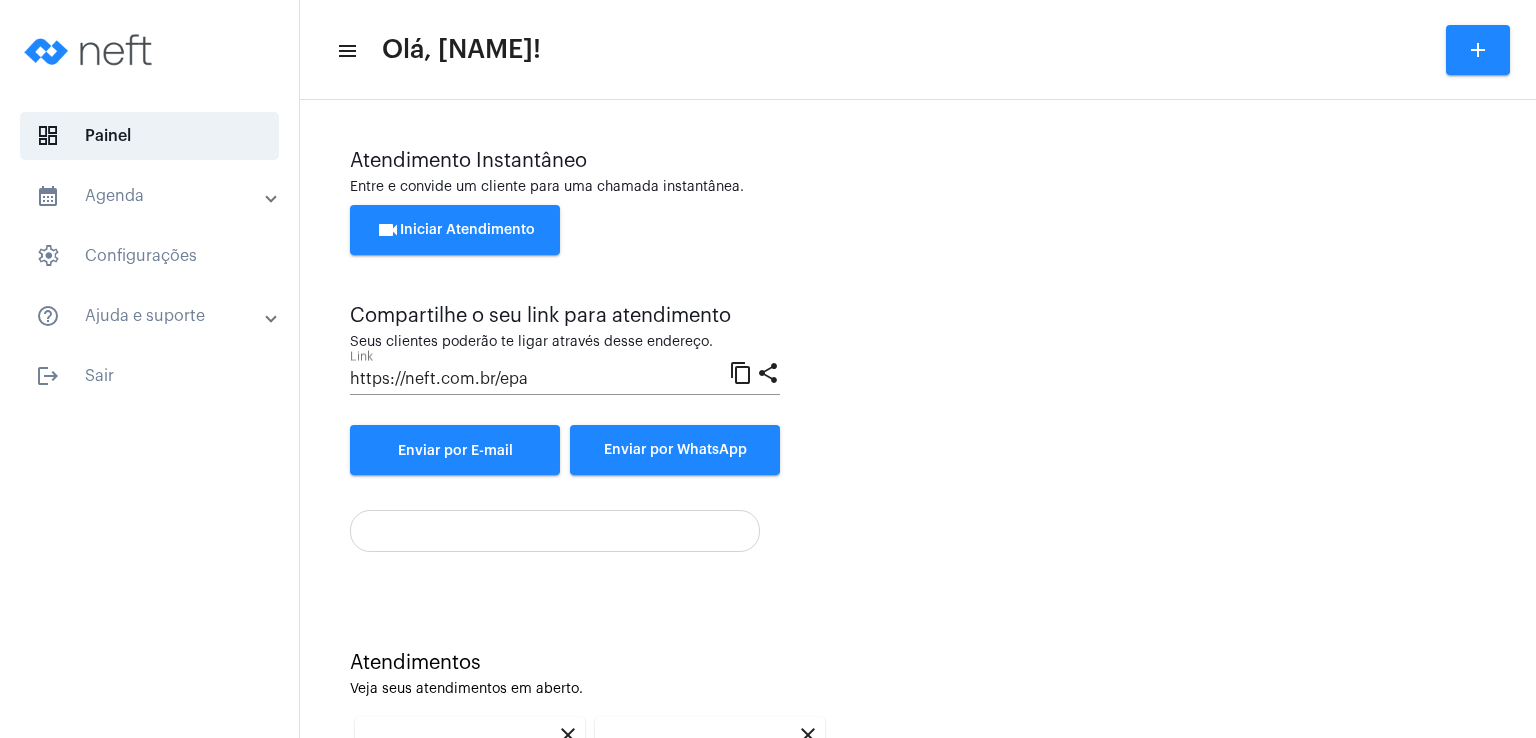 scroll, scrollTop: 267, scrollLeft: 0, axis: vertical 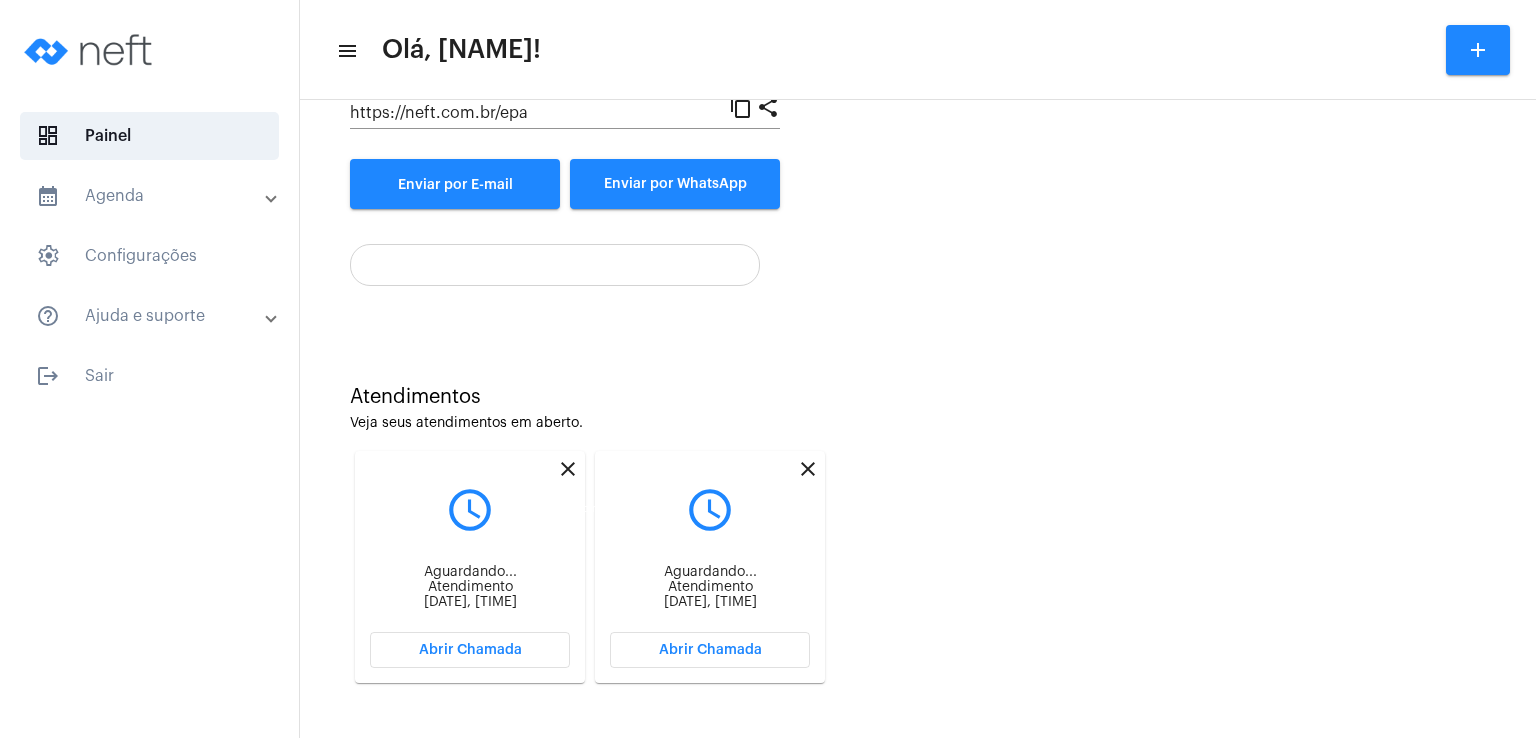 click on "close" 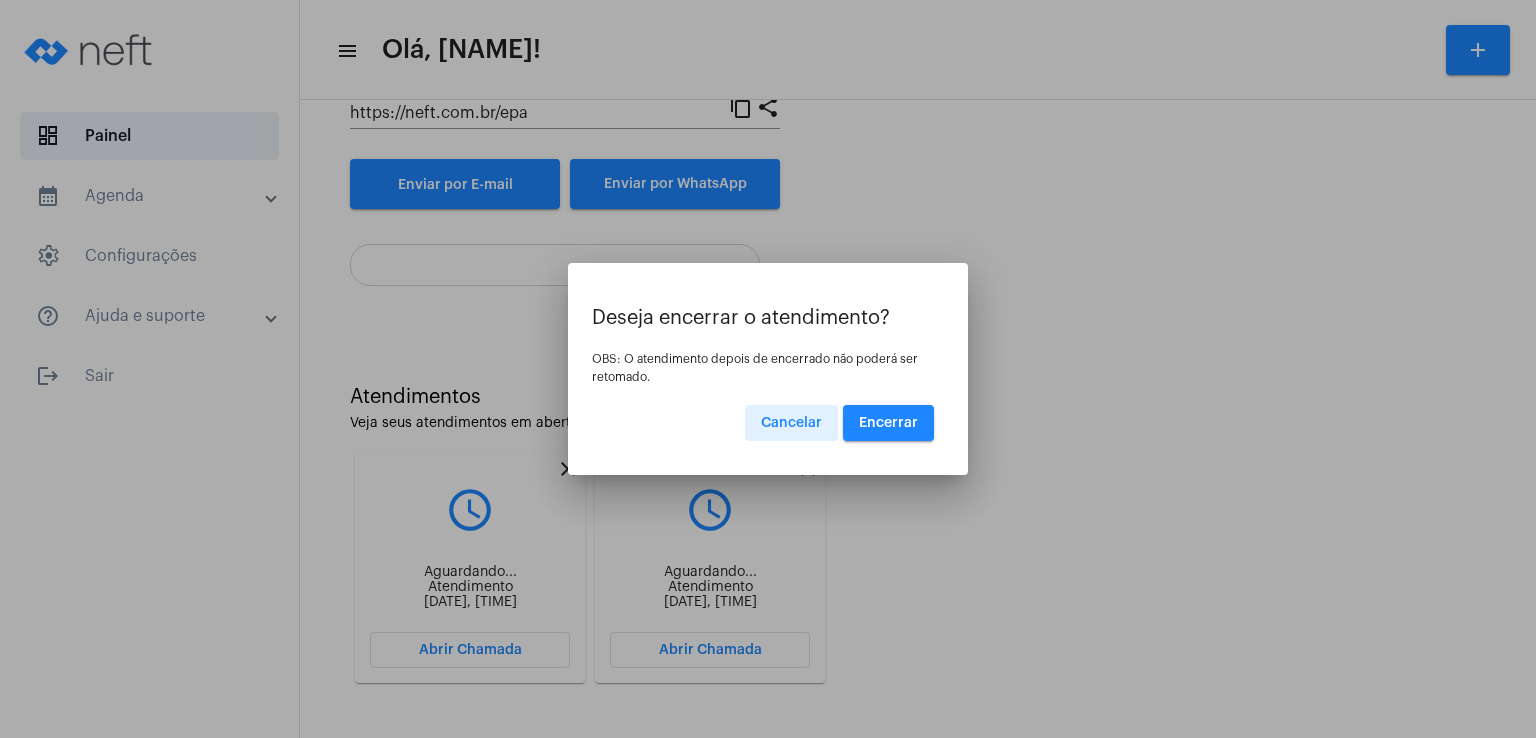 click on "Encerrar" at bounding box center [888, 423] 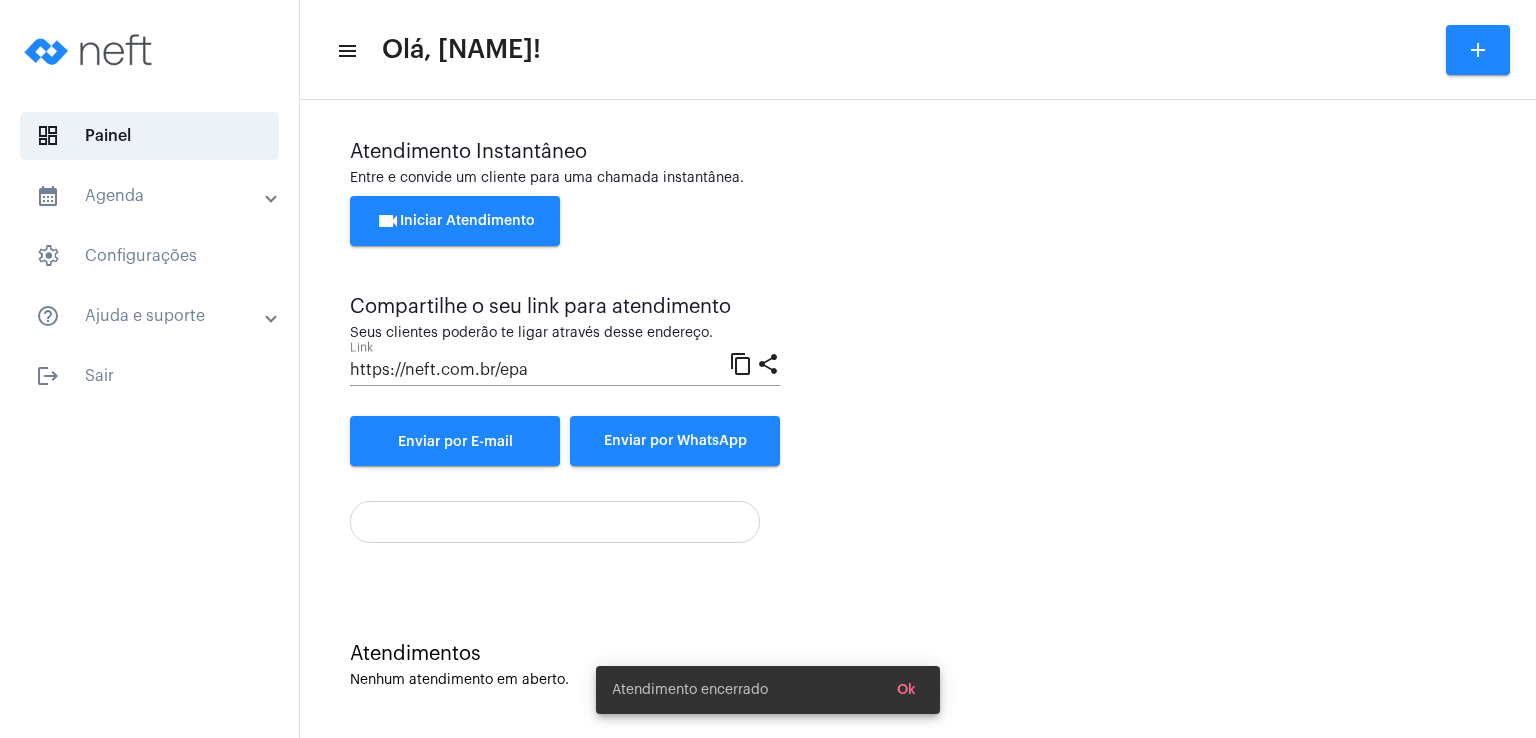scroll, scrollTop: 267, scrollLeft: 0, axis: vertical 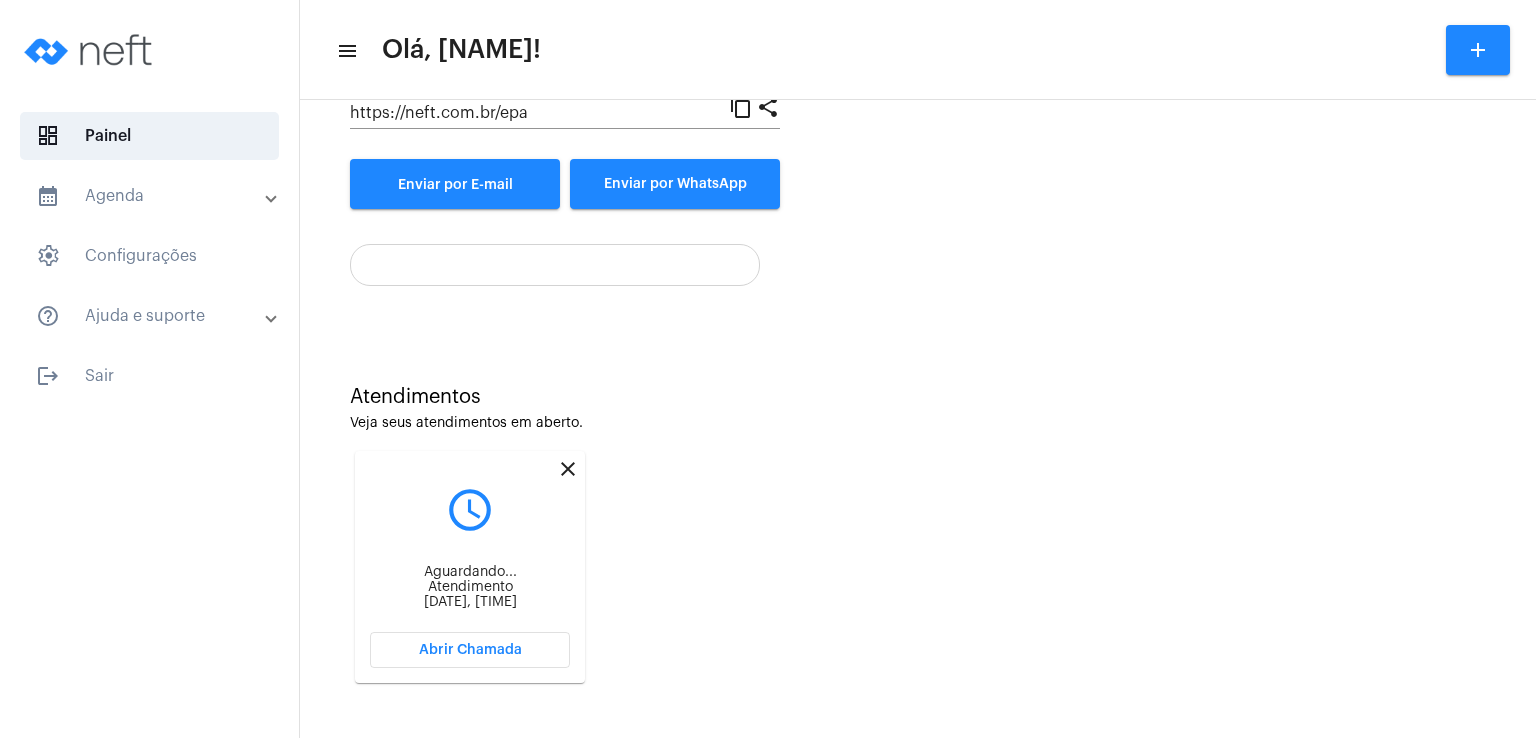 click on "Abrir Chamada" 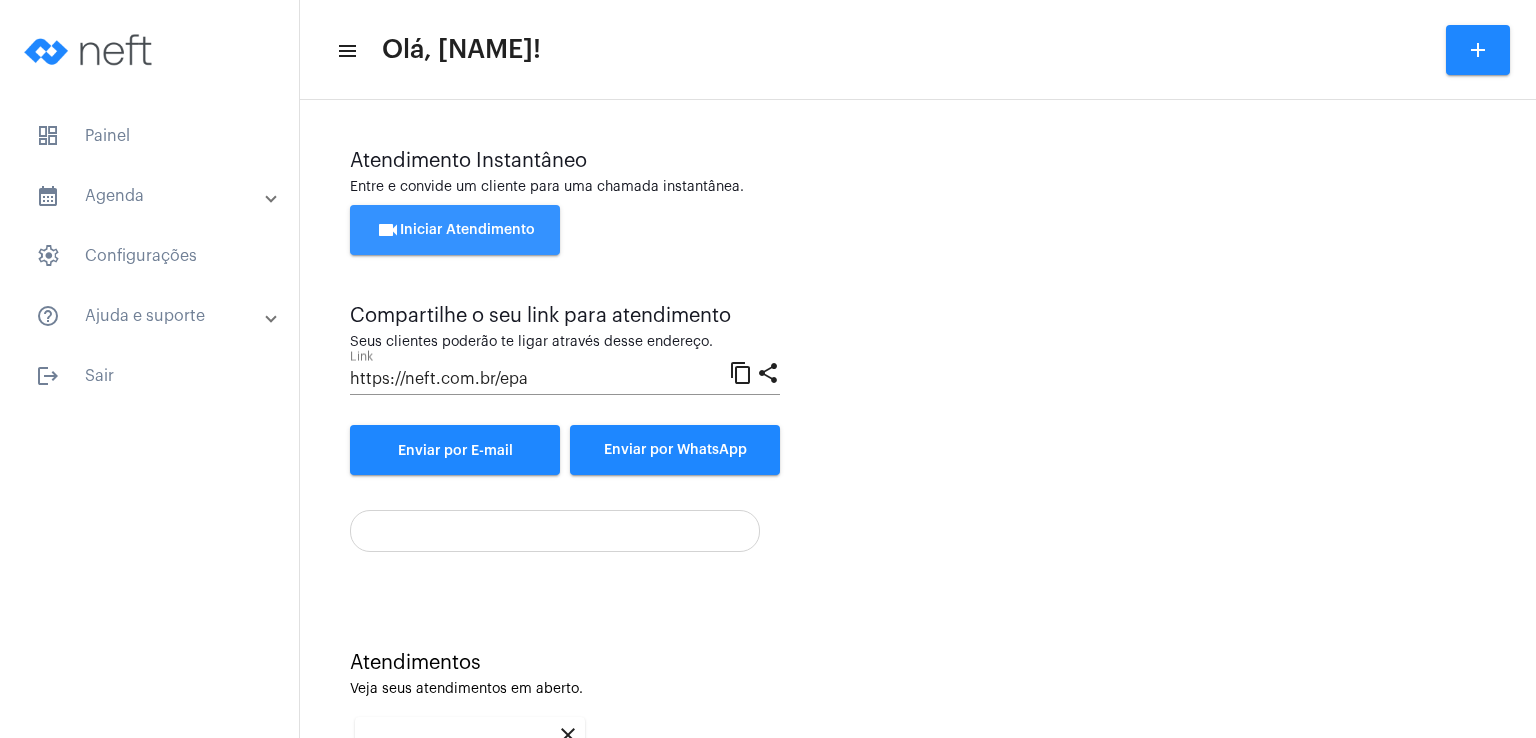 click on "videocam  Iniciar Atendimento" 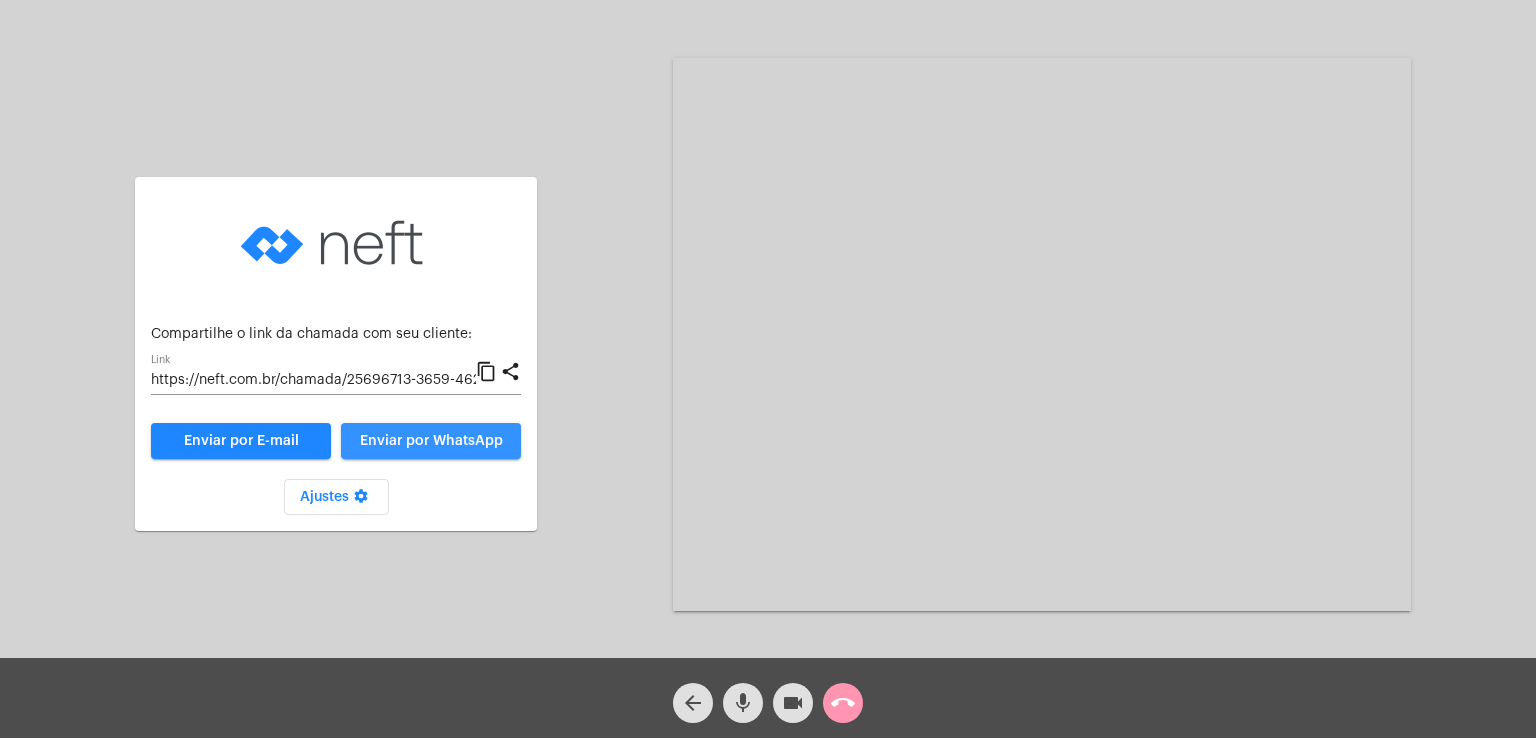 click on "Enviar por WhatsApp" 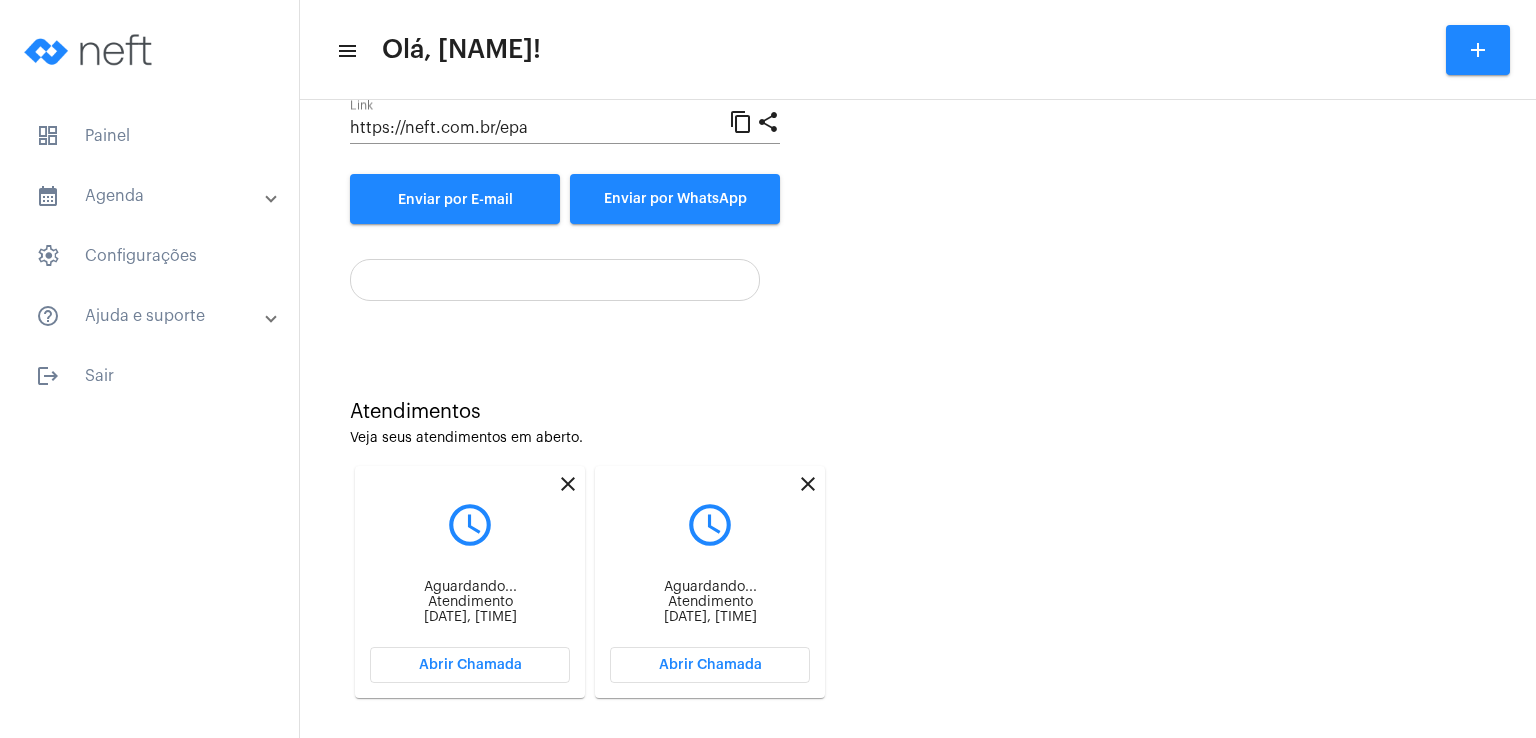 scroll, scrollTop: 267, scrollLeft: 0, axis: vertical 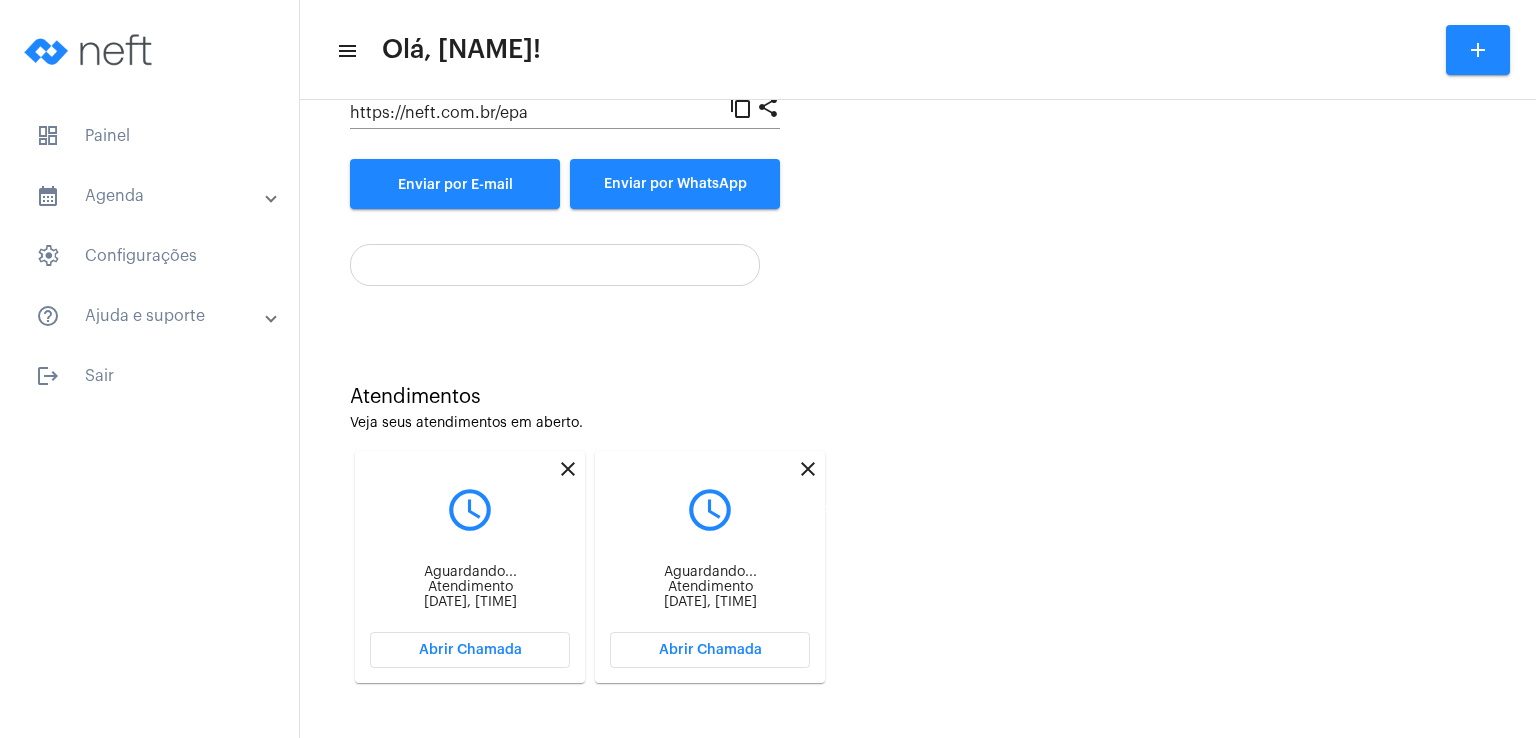 click on "close" 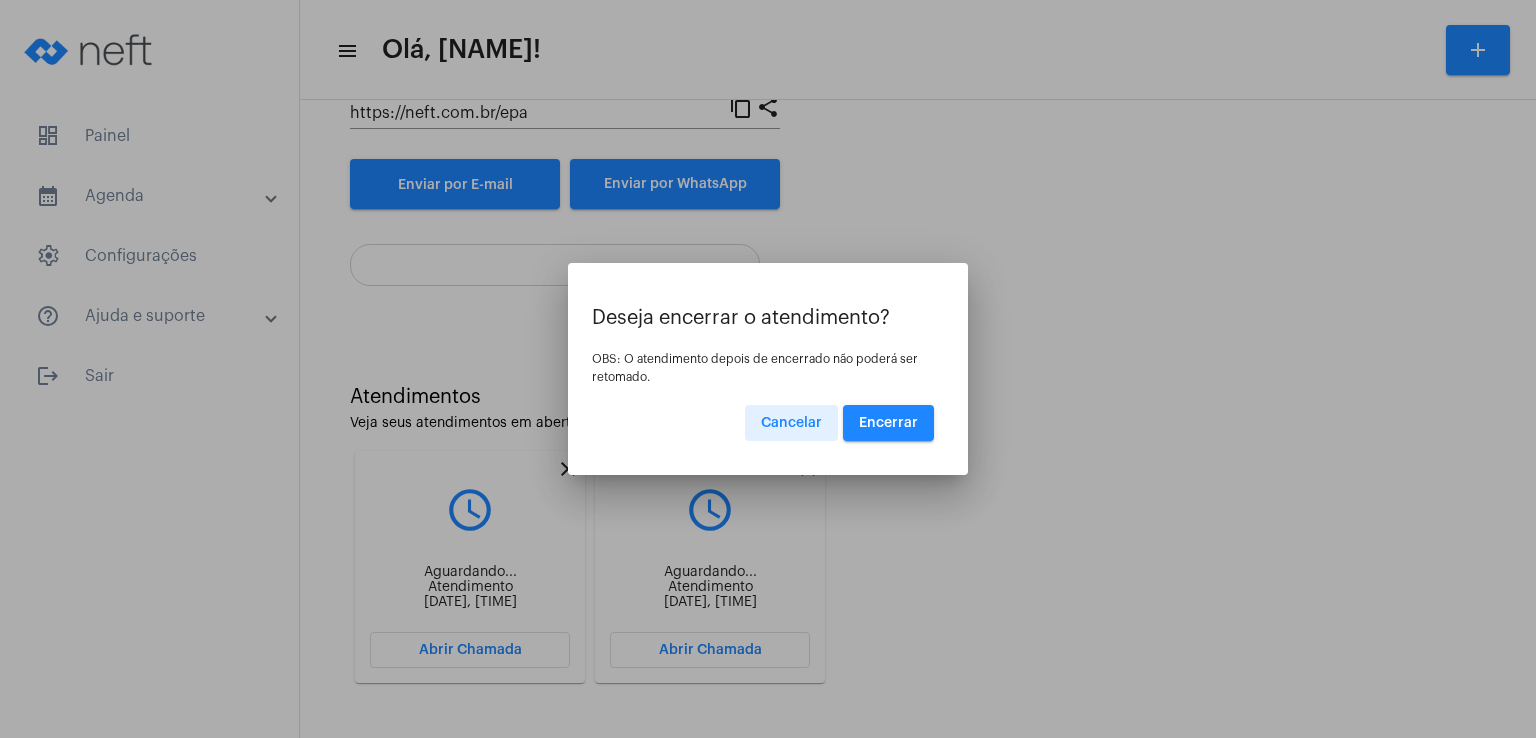 click on "Encerrar" at bounding box center (888, 423) 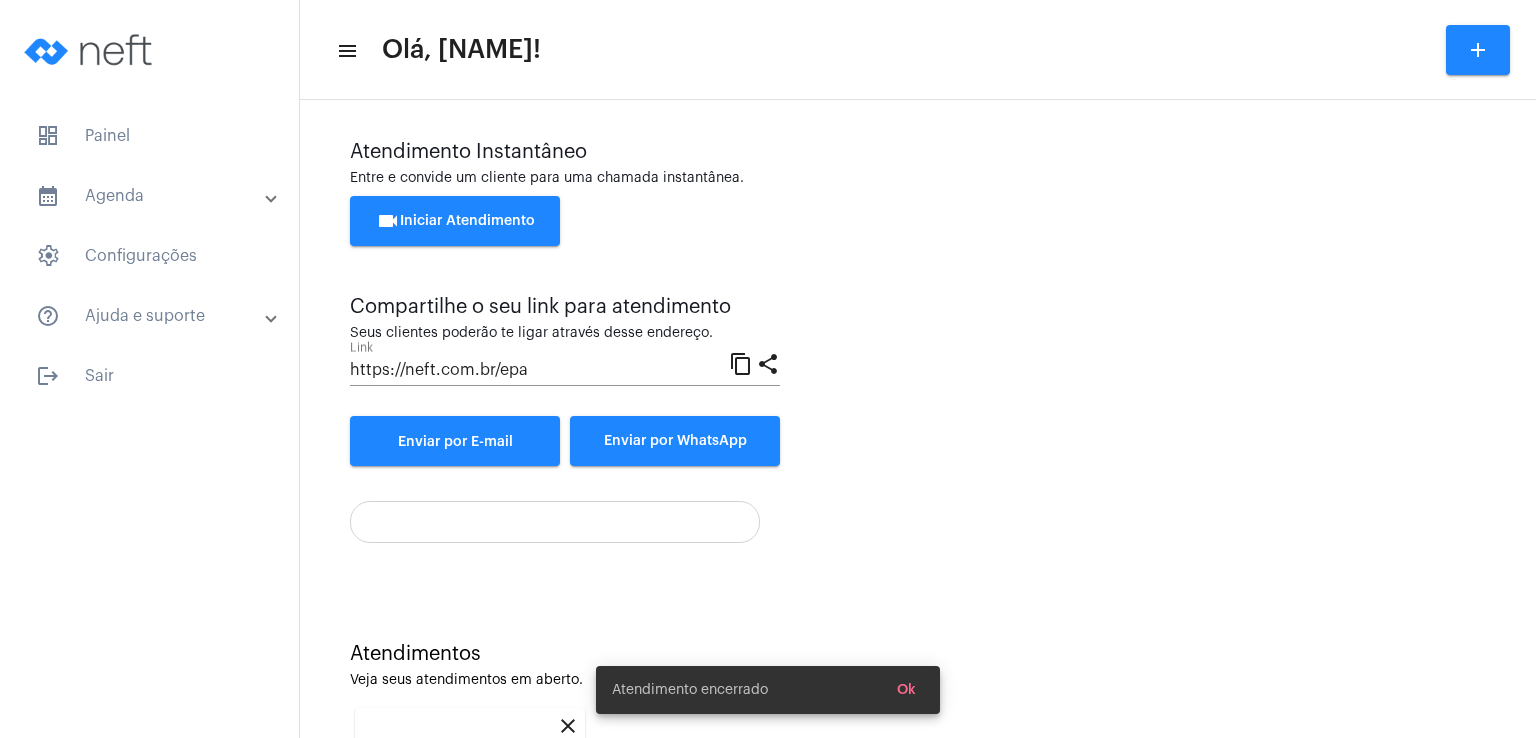 scroll, scrollTop: 267, scrollLeft: 0, axis: vertical 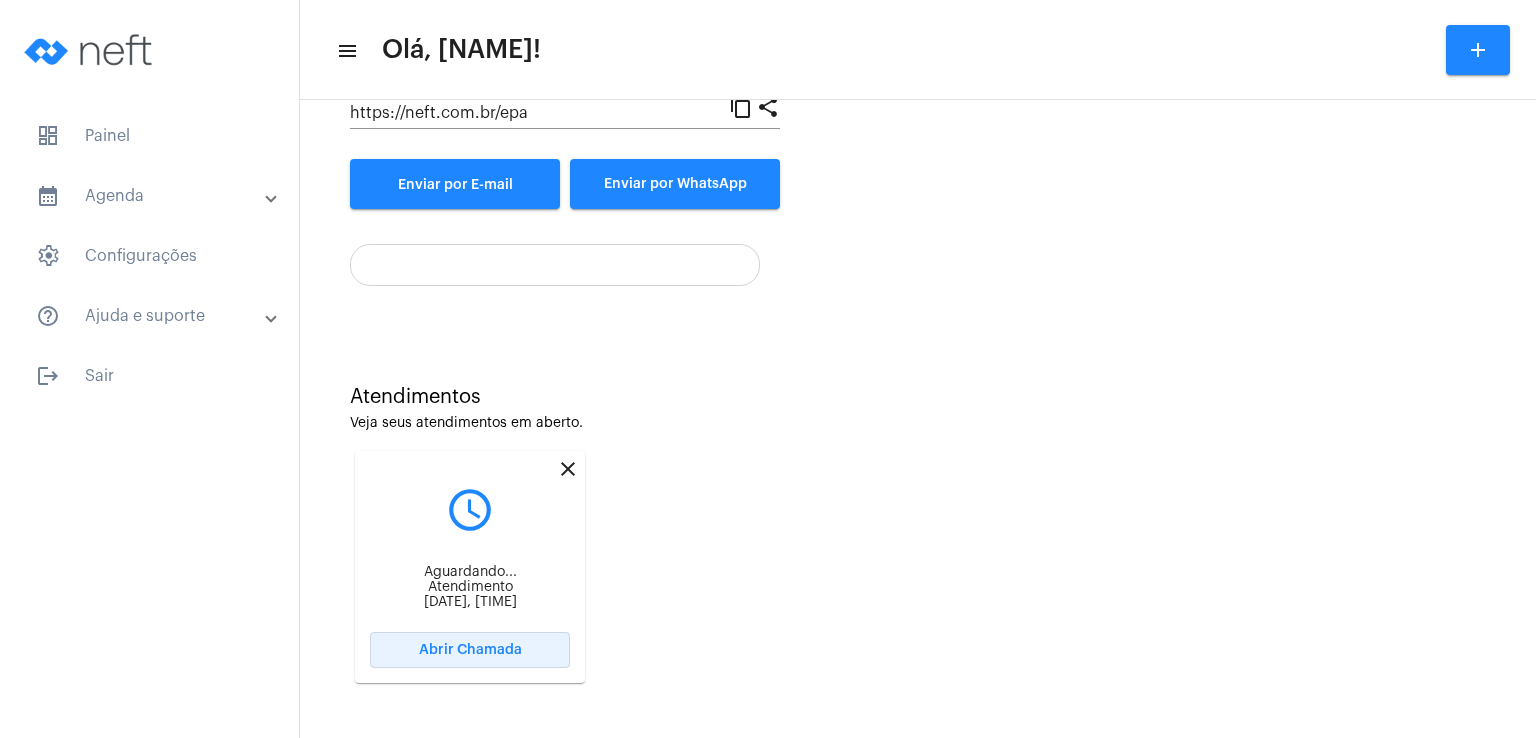 click on "Abrir Chamada" 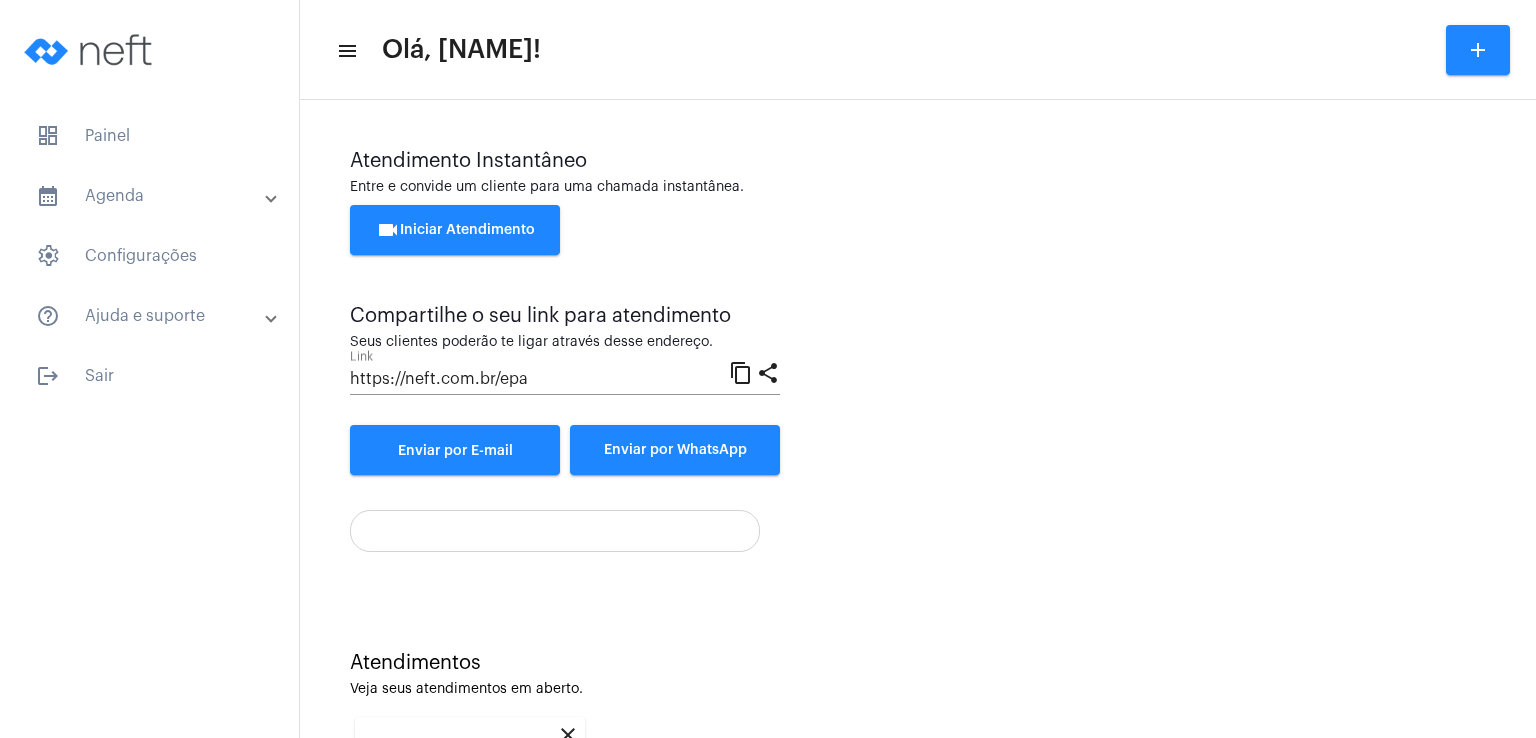 scroll, scrollTop: 267, scrollLeft: 0, axis: vertical 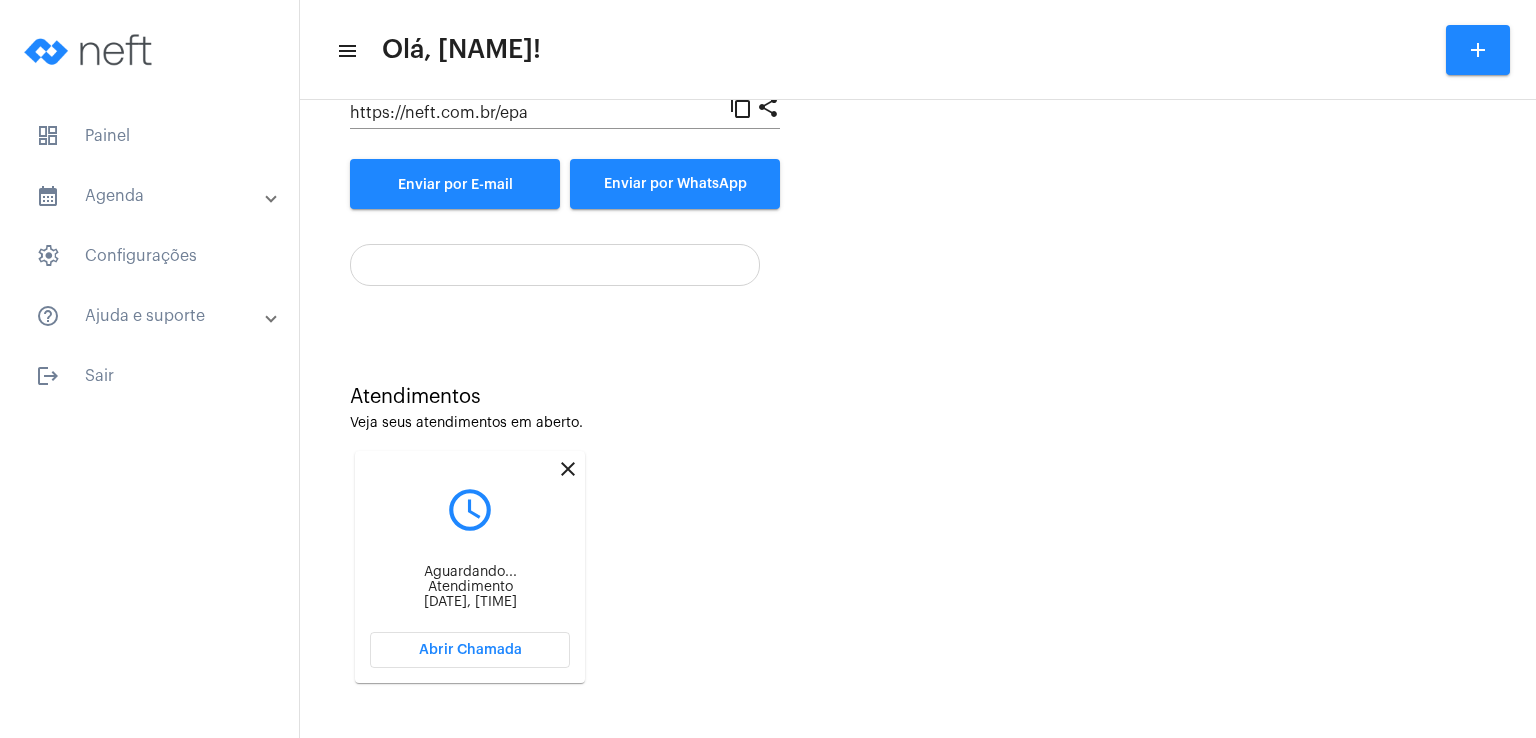 click on "Abrir Chamada" 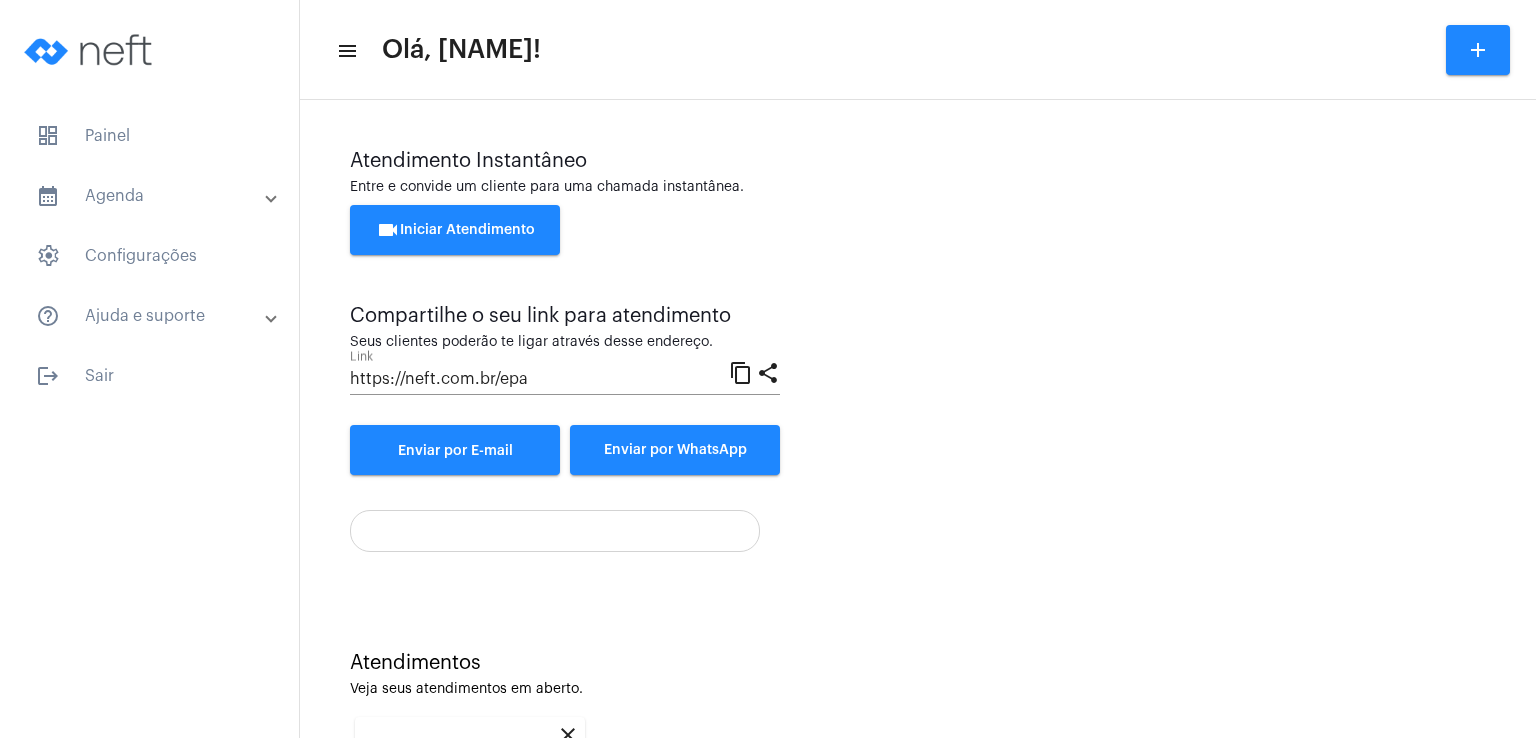 scroll, scrollTop: 267, scrollLeft: 0, axis: vertical 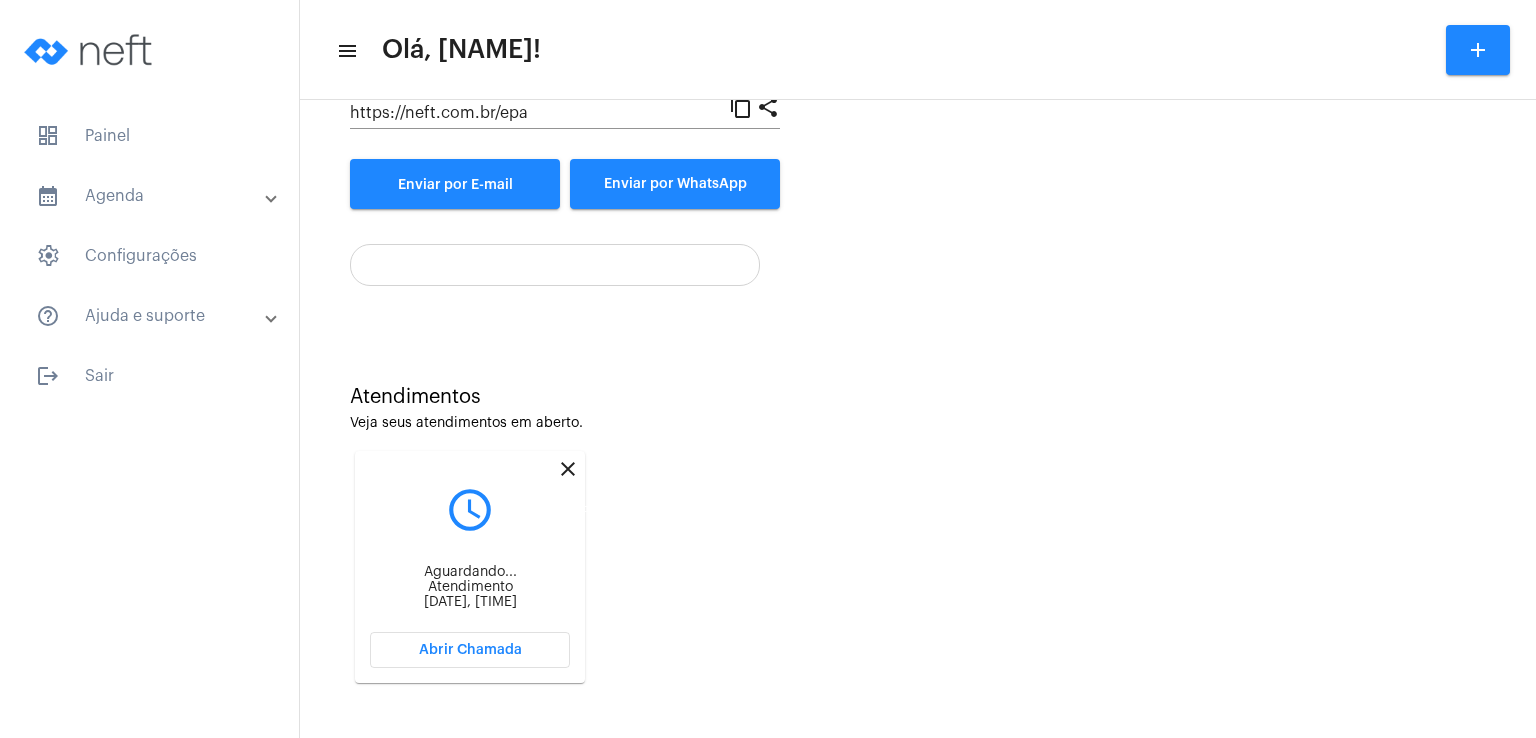 click on "close" 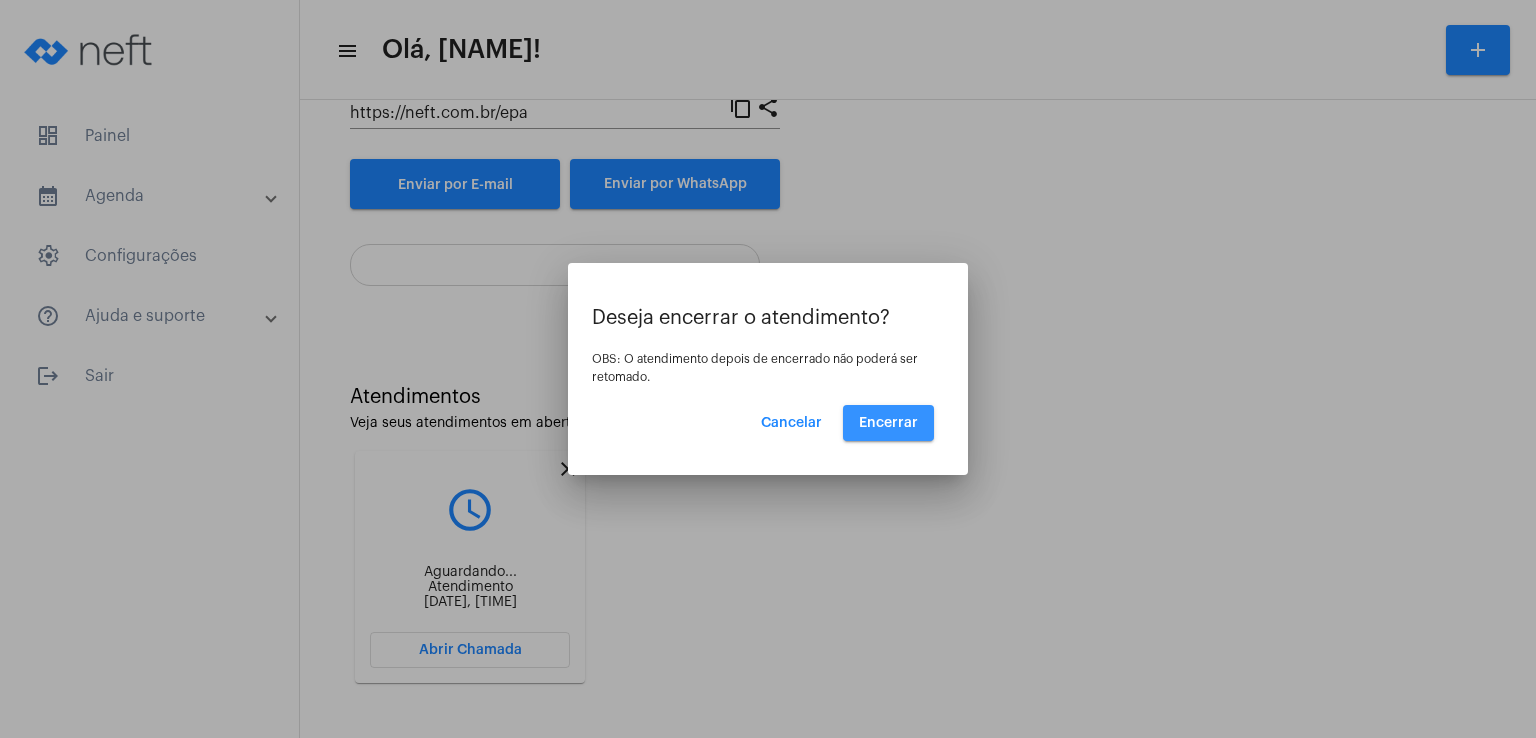 click on "Encerrar" at bounding box center [888, 423] 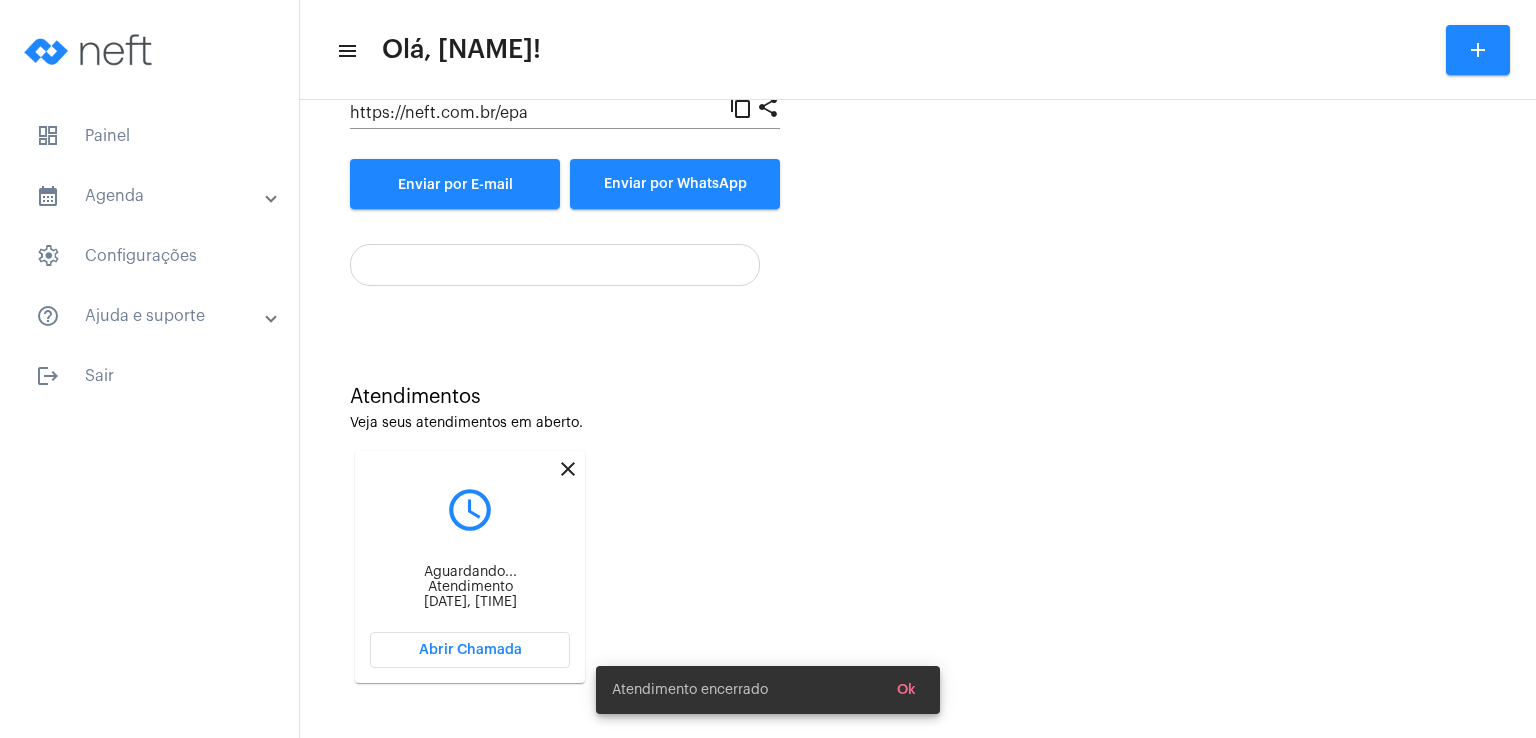 scroll, scrollTop: 9, scrollLeft: 0, axis: vertical 